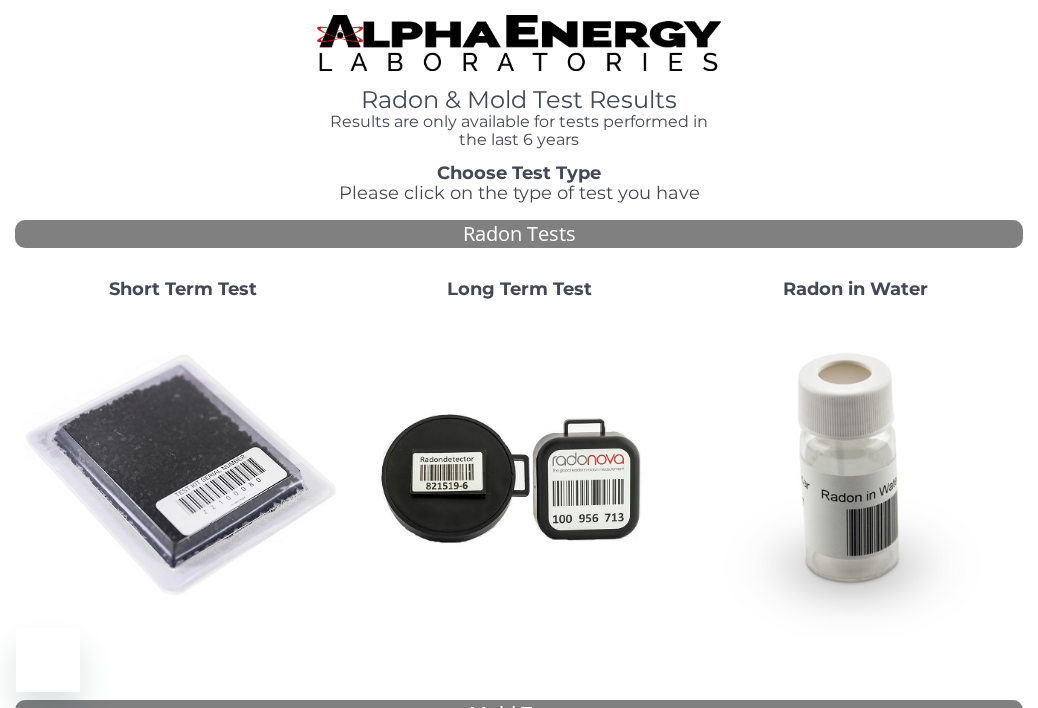 scroll, scrollTop: 0, scrollLeft: 0, axis: both 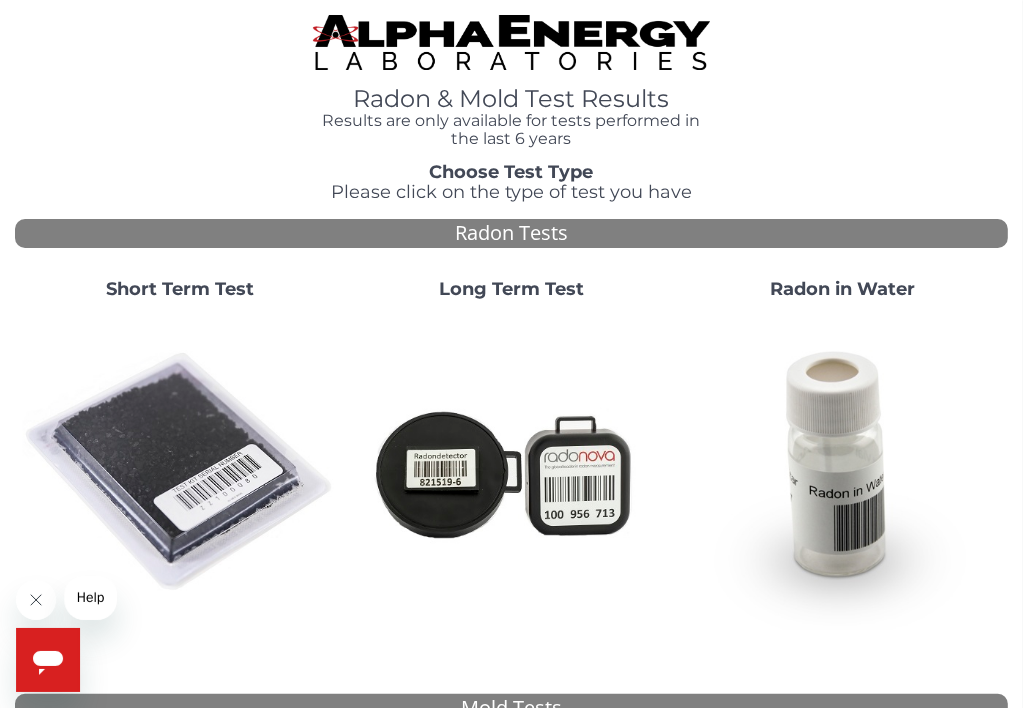 click at bounding box center [180, 472] 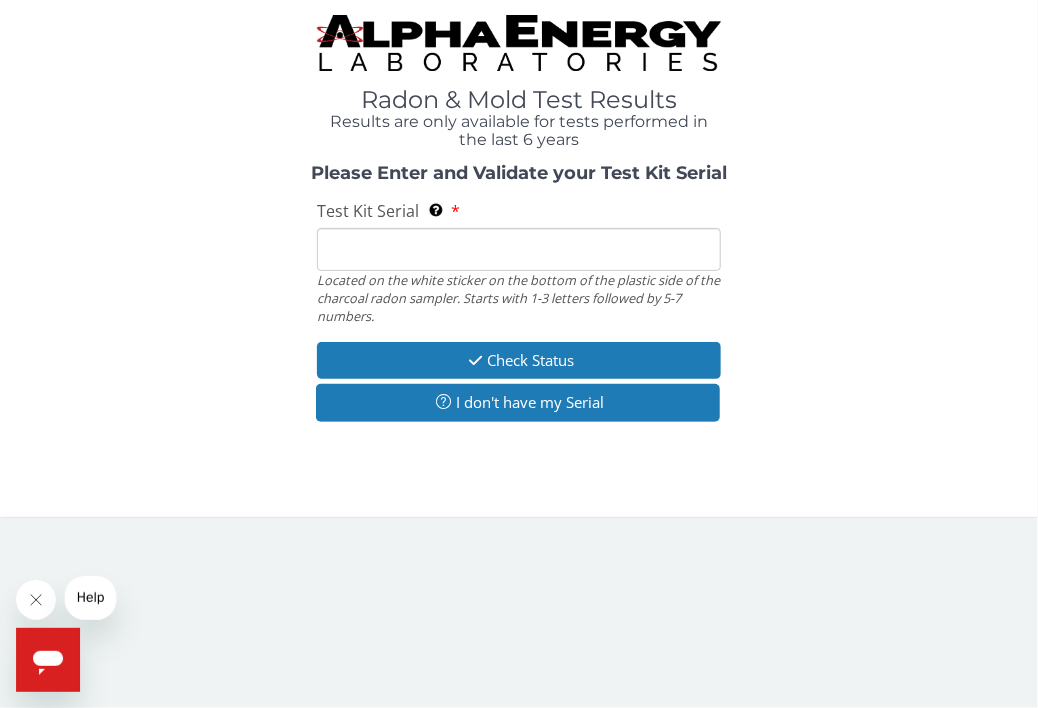 click on "Test Kit Serial     Located on the white sticker on the bottom of the plastic side of the charcoal radon sampler. Starts with 1-3 letters followed by 5-7 numbers." at bounding box center (518, 249) 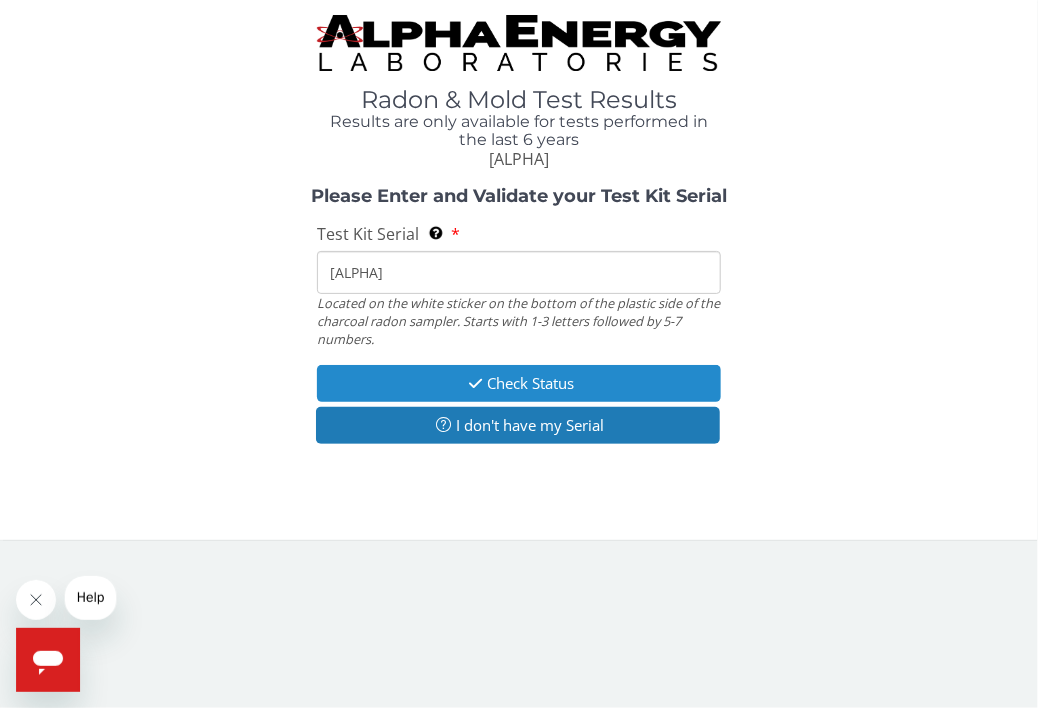 type on "[ALPHA]" 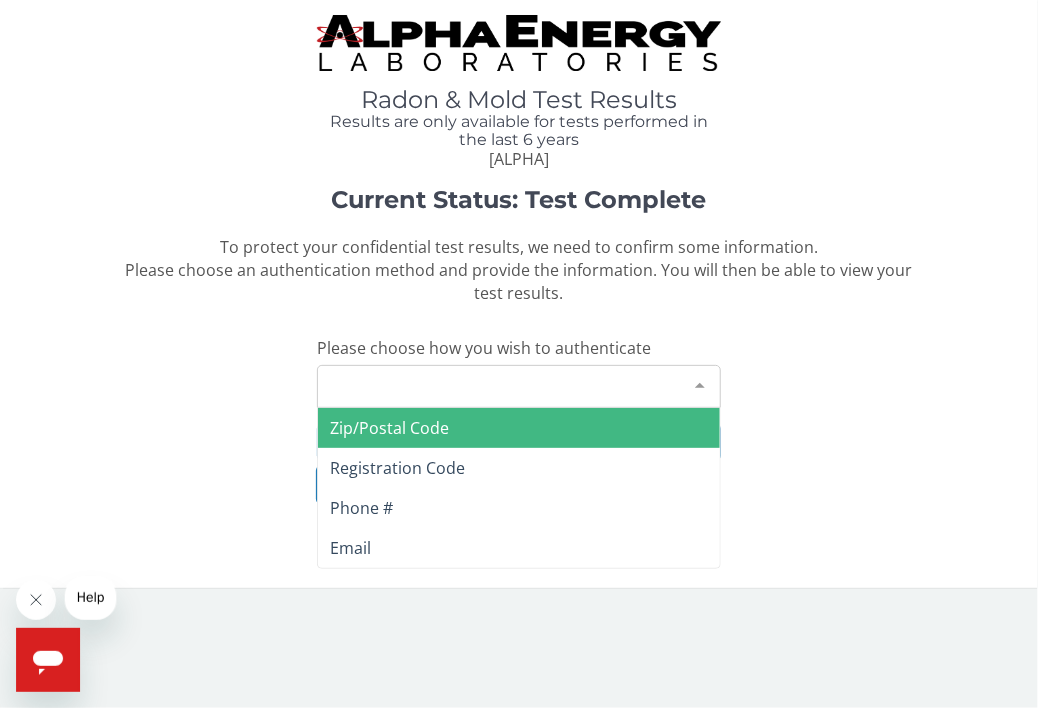 click at bounding box center [700, 385] 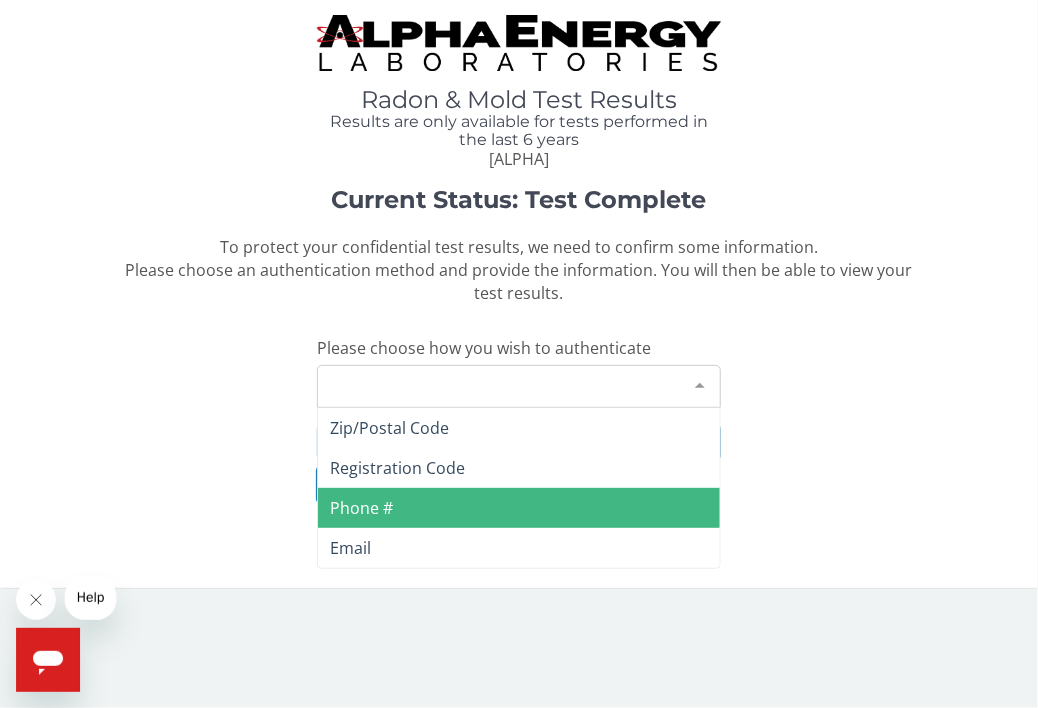 click on "Phone #" at bounding box center [361, 508] 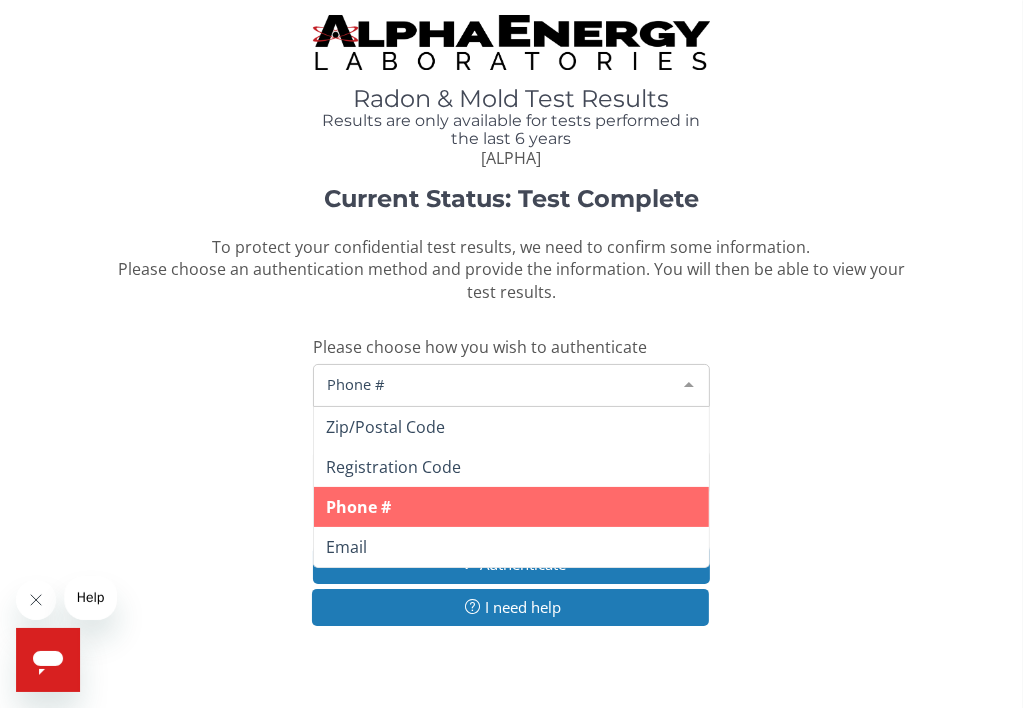 click at bounding box center (689, 384) 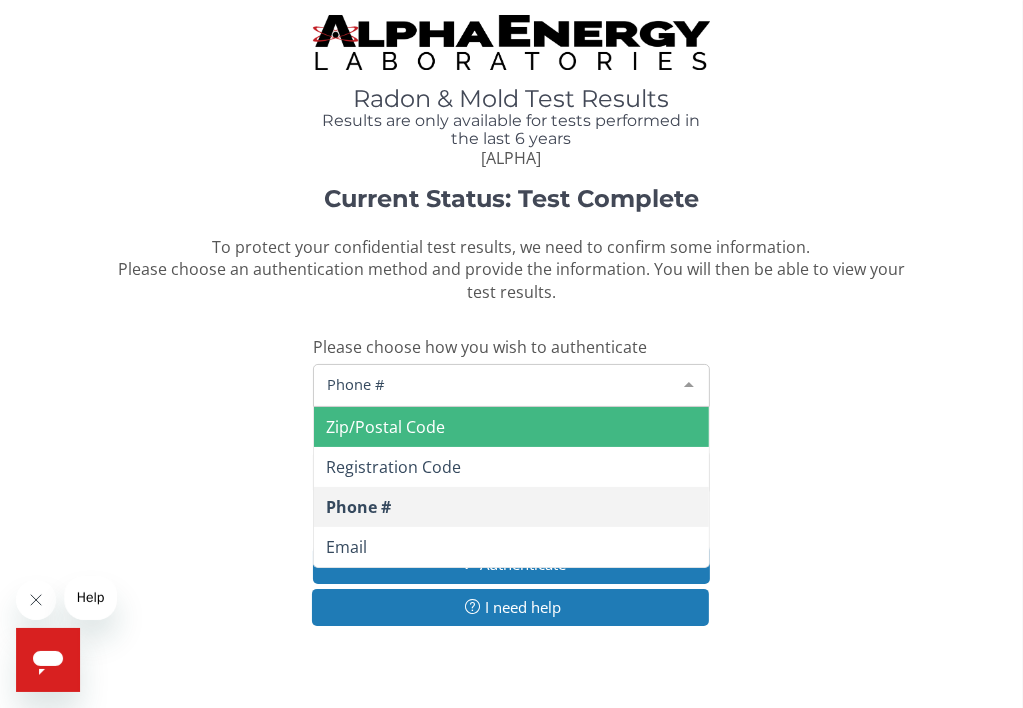 click on "Phone #" at bounding box center [495, 384] 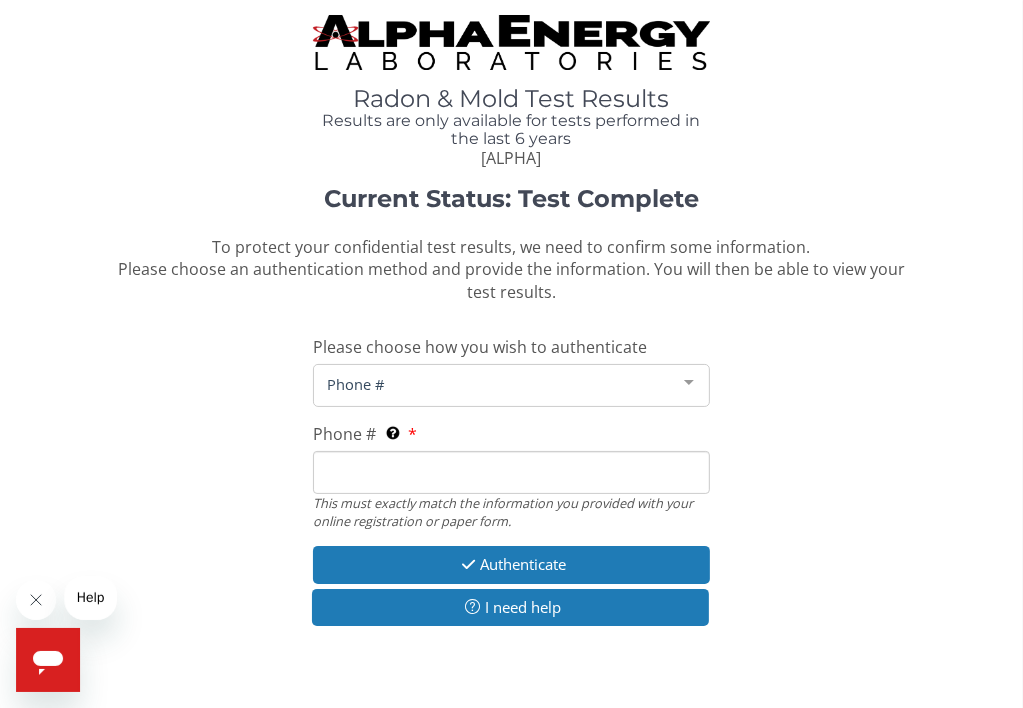 click on "Phone #     This must exactly match the information you provided with your online registration or paper form." at bounding box center [511, 472] 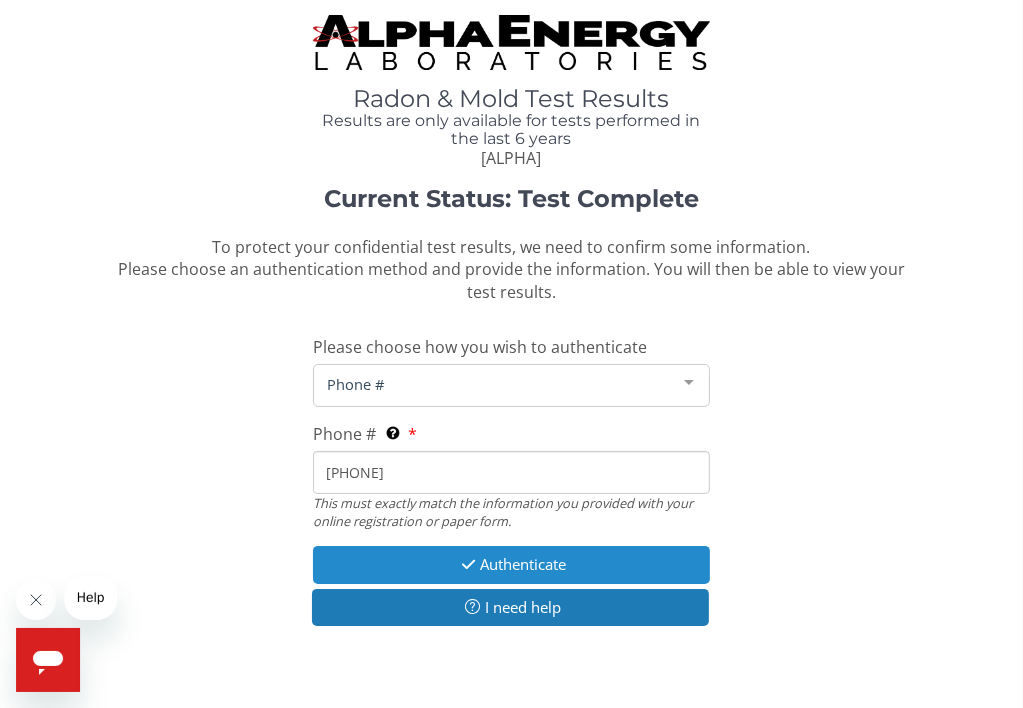 type on "[PHONE]" 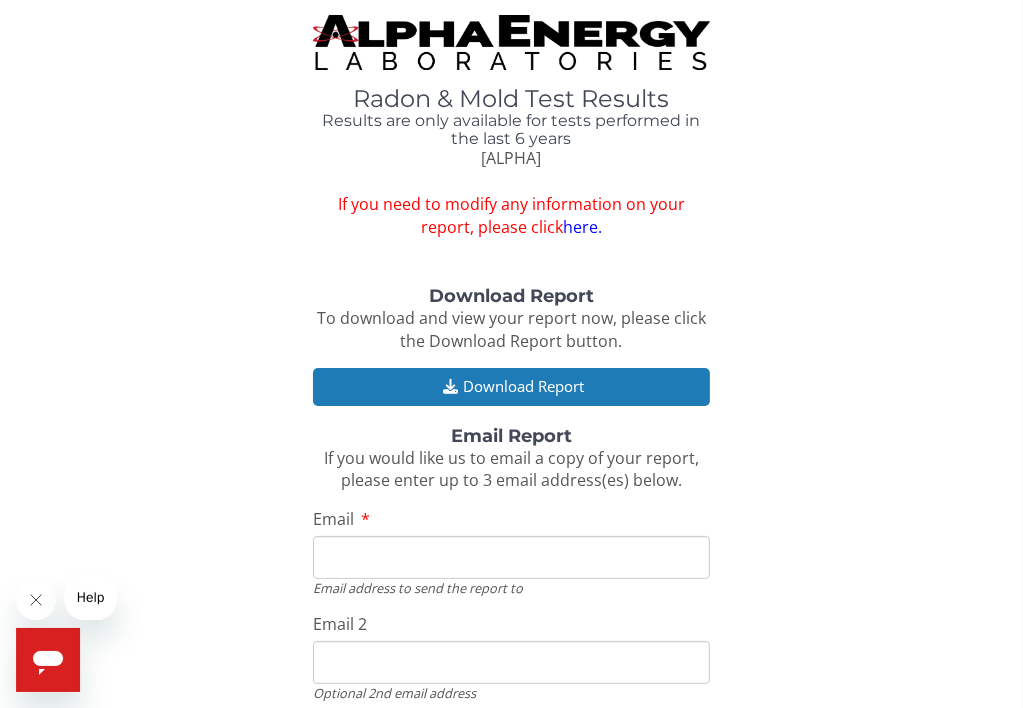 click on "here." at bounding box center [582, 227] 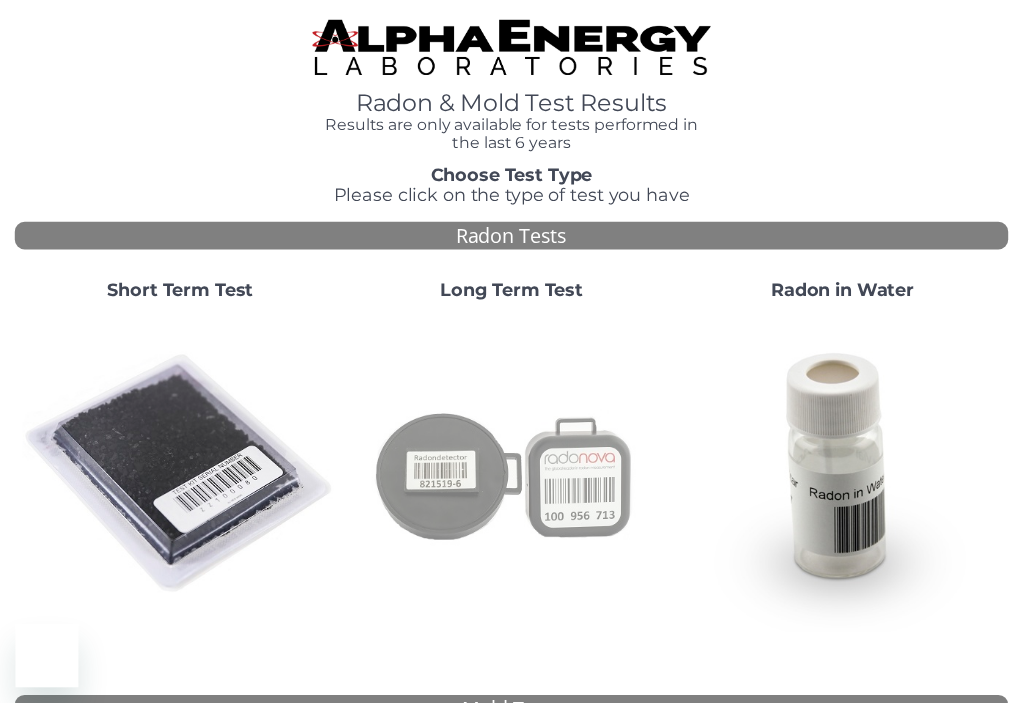 scroll, scrollTop: 0, scrollLeft: 0, axis: both 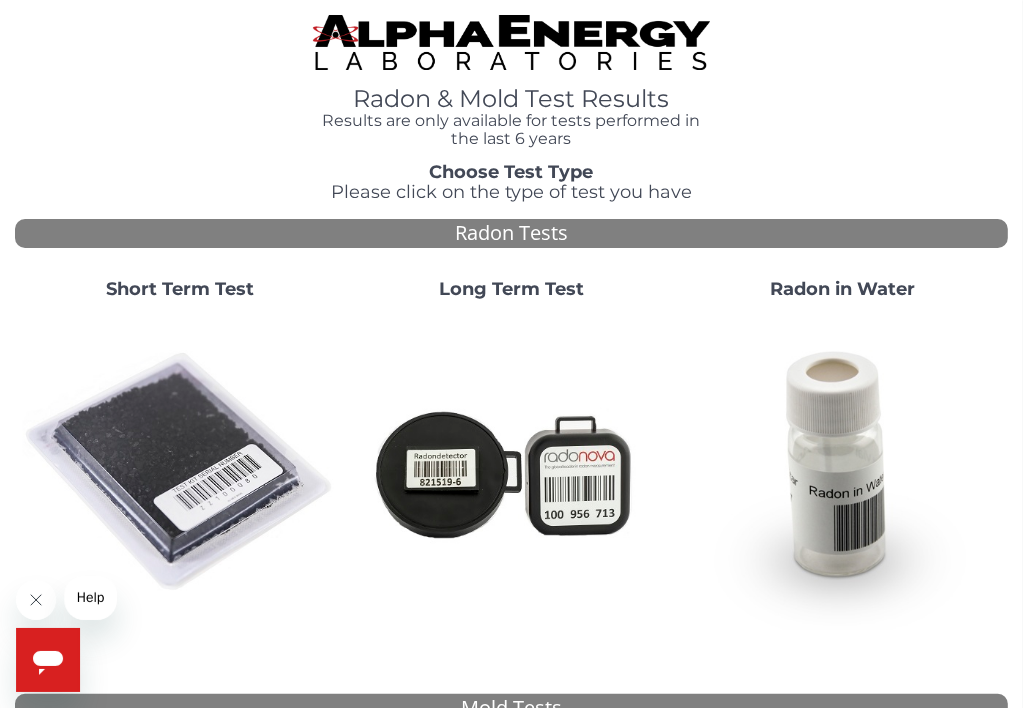 click at bounding box center [180, 472] 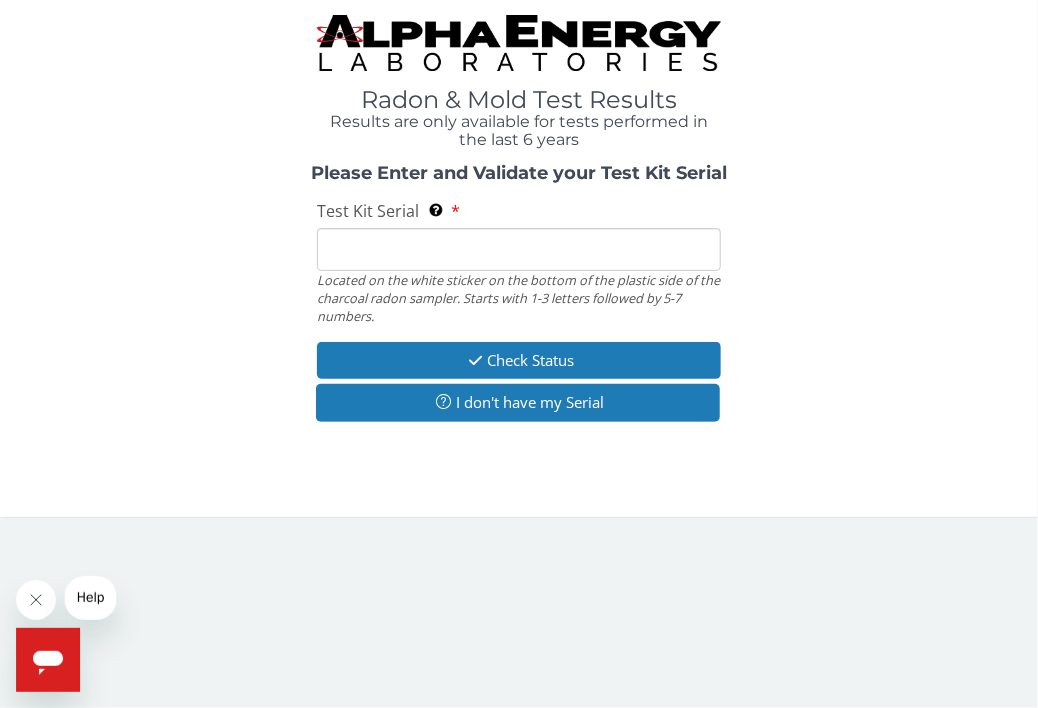 click on "Test Kit Serial     Located on the white sticker on the bottom of the plastic side of the charcoal radon sampler. Starts with 1-3 letters followed by 5-7 numbers." at bounding box center [518, 249] 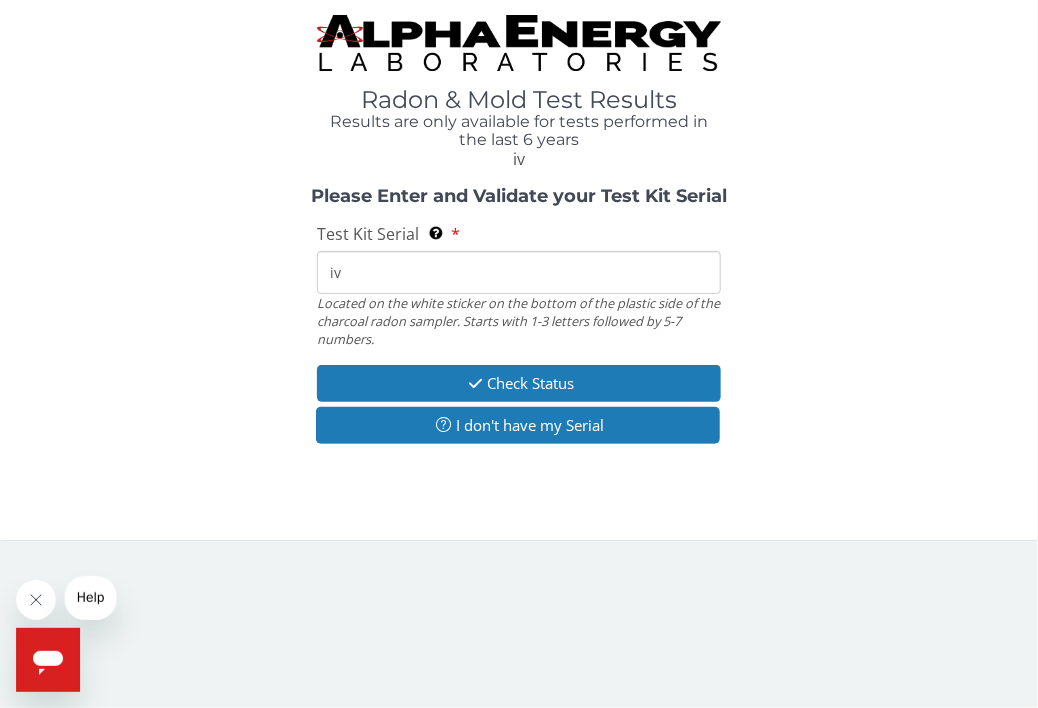 type on "i" 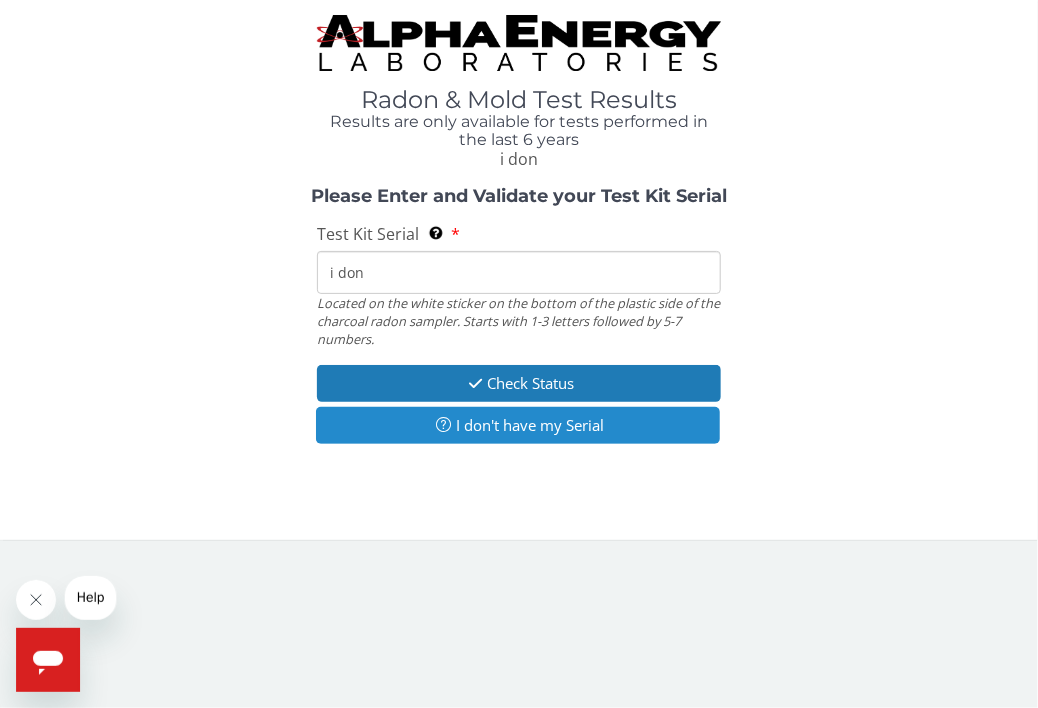click on "I don't have my Serial" at bounding box center (517, 425) 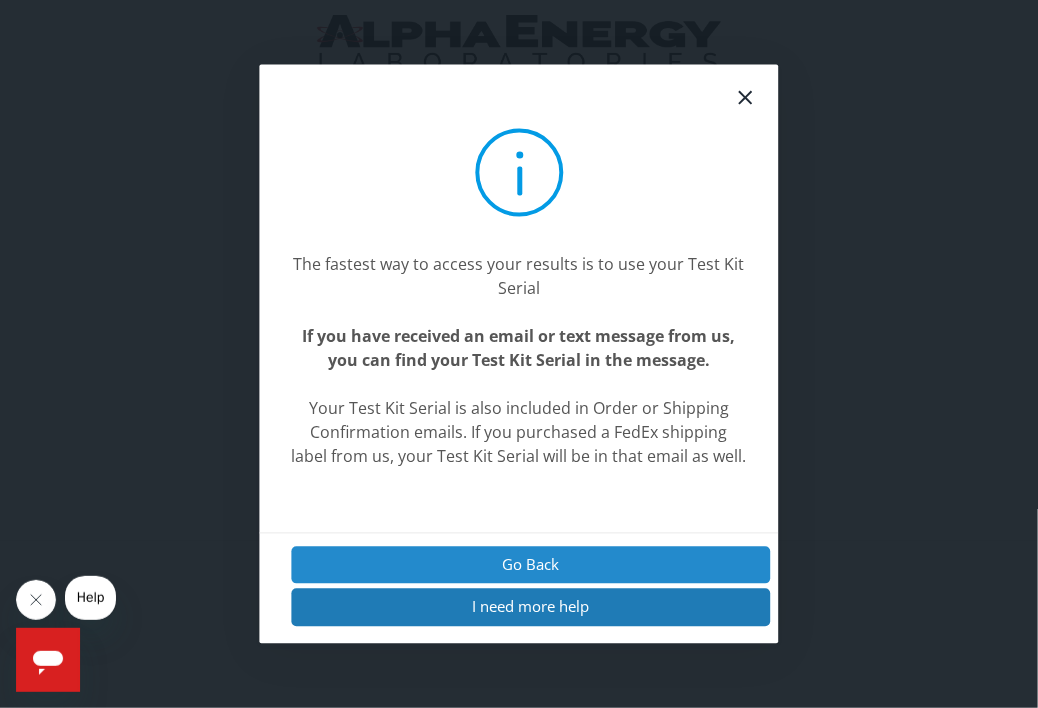 click on "Go Back" at bounding box center [531, 565] 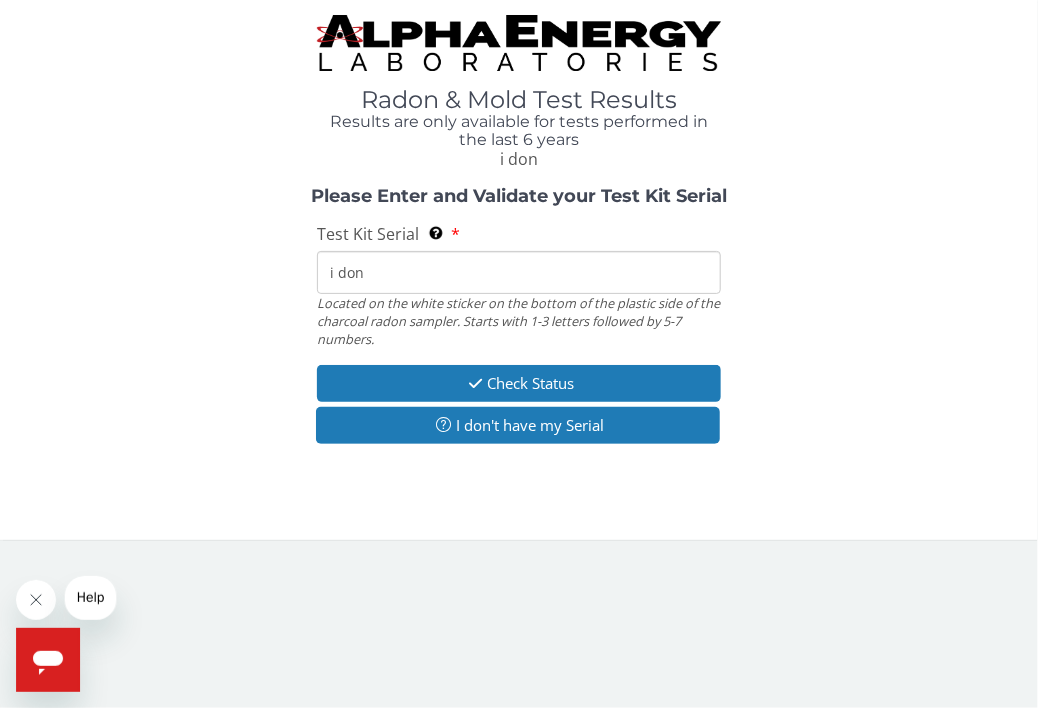 click on "i don" at bounding box center [518, 272] 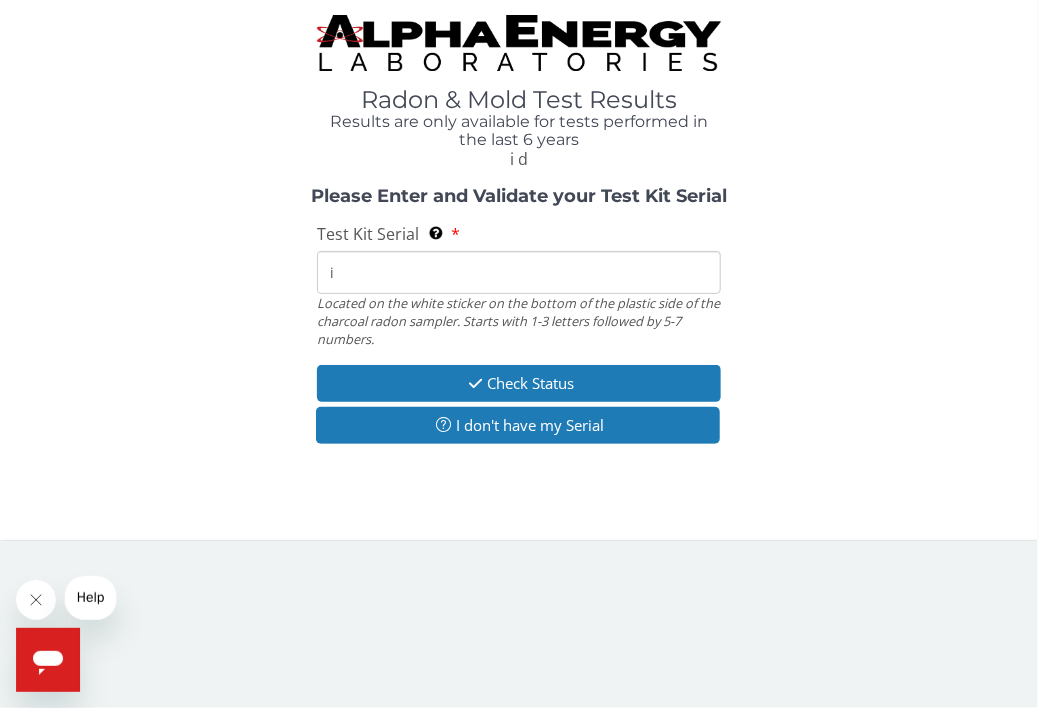 type on "i" 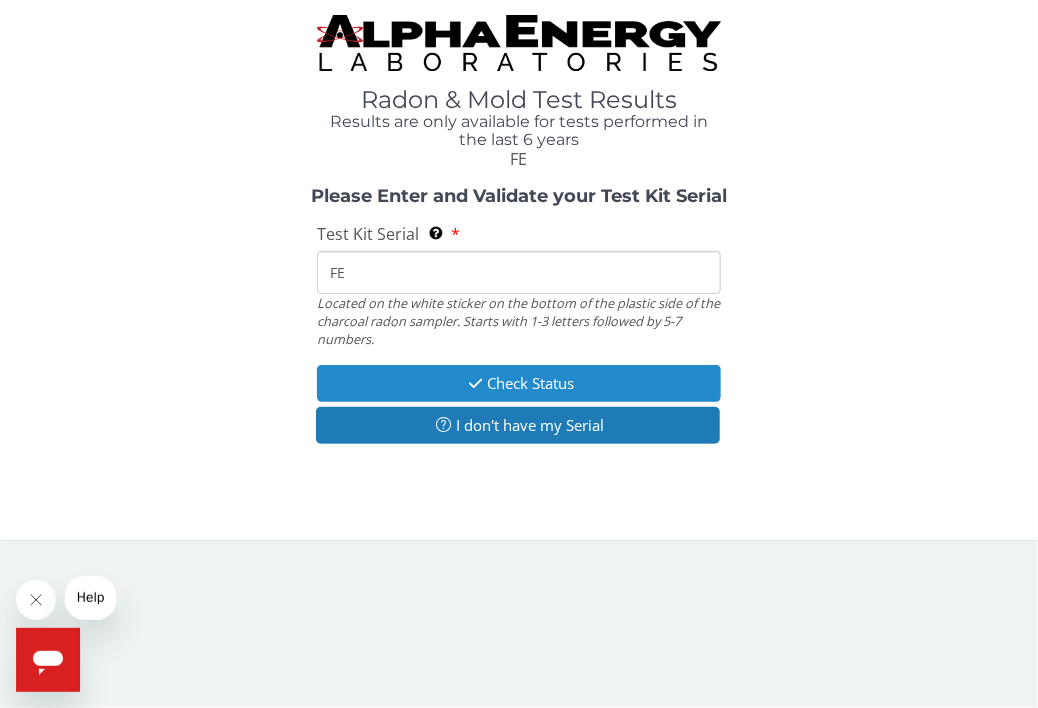 click at bounding box center [475, 383] 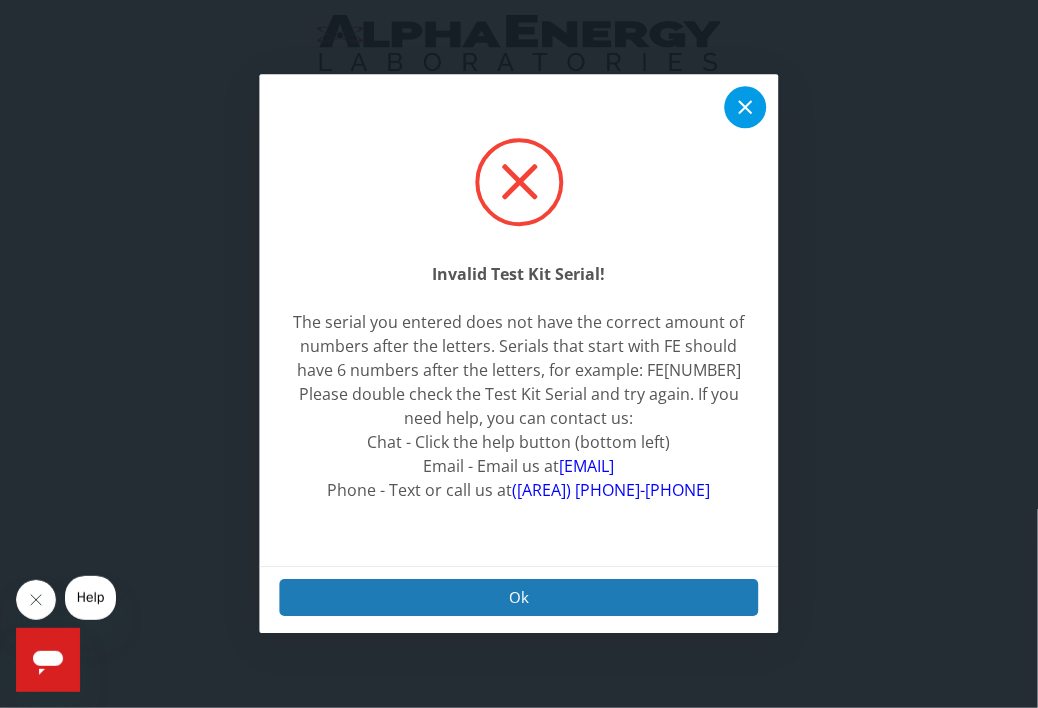 click 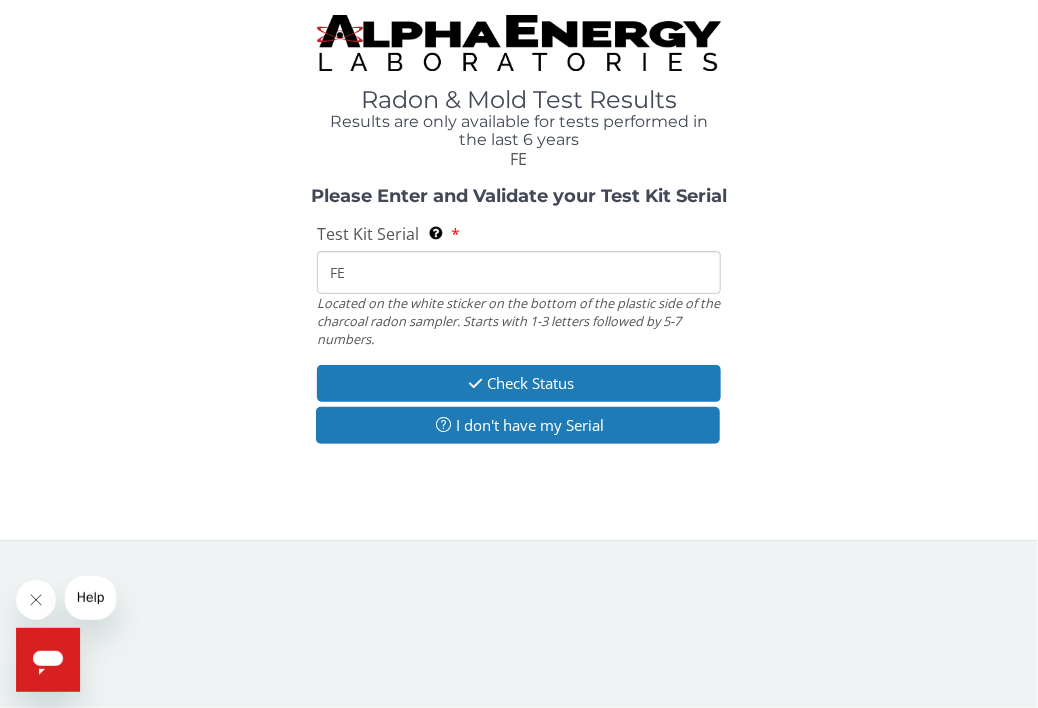 click on "FE" at bounding box center [518, 272] 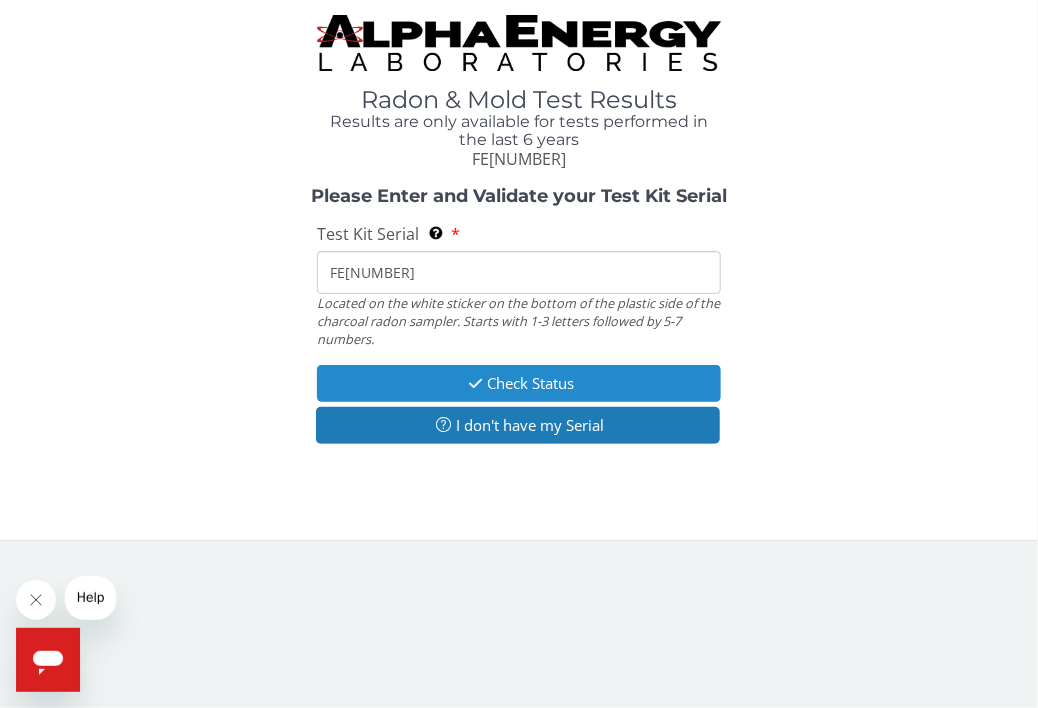 click on "Check Status" at bounding box center (518, 383) 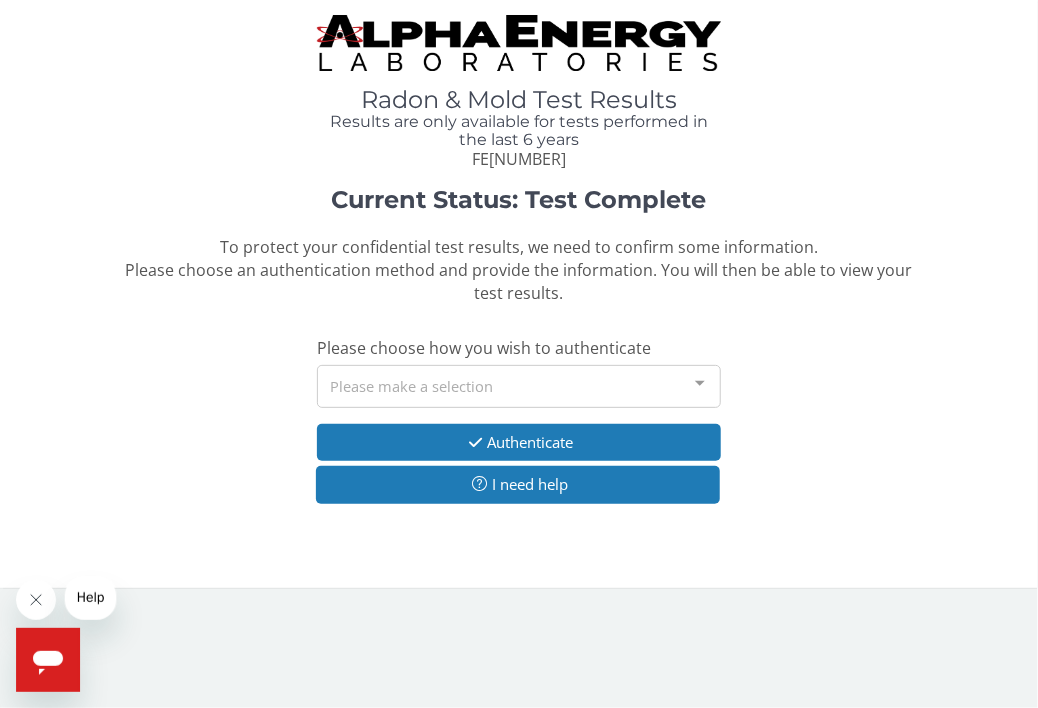 click at bounding box center (700, 385) 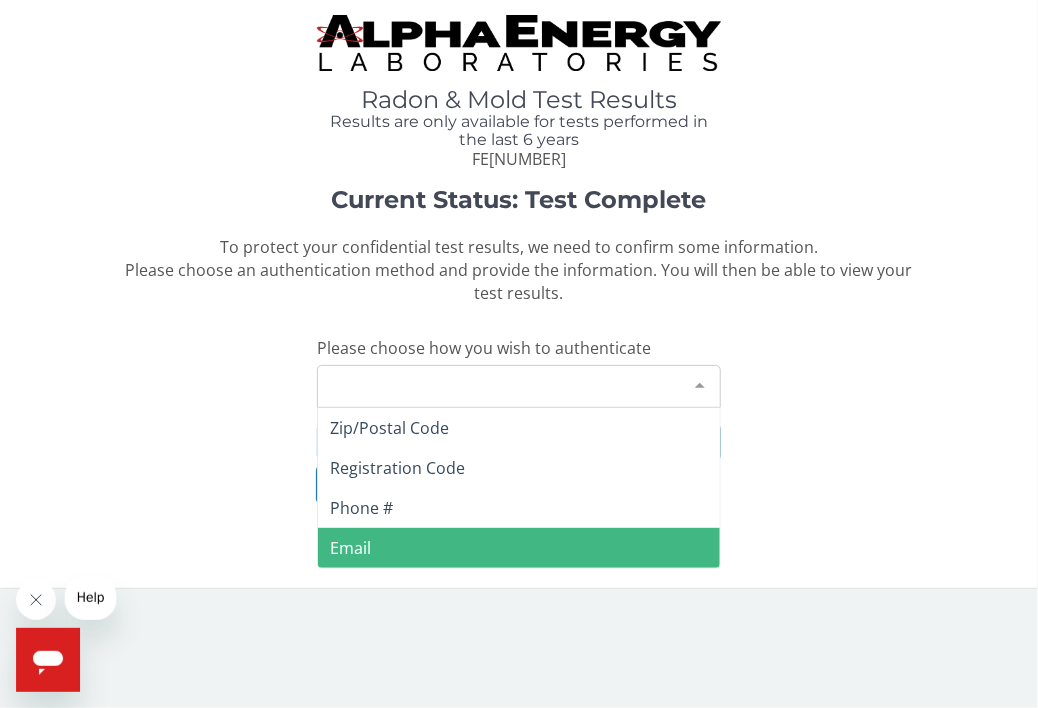 click on "Email" at bounding box center [350, 548] 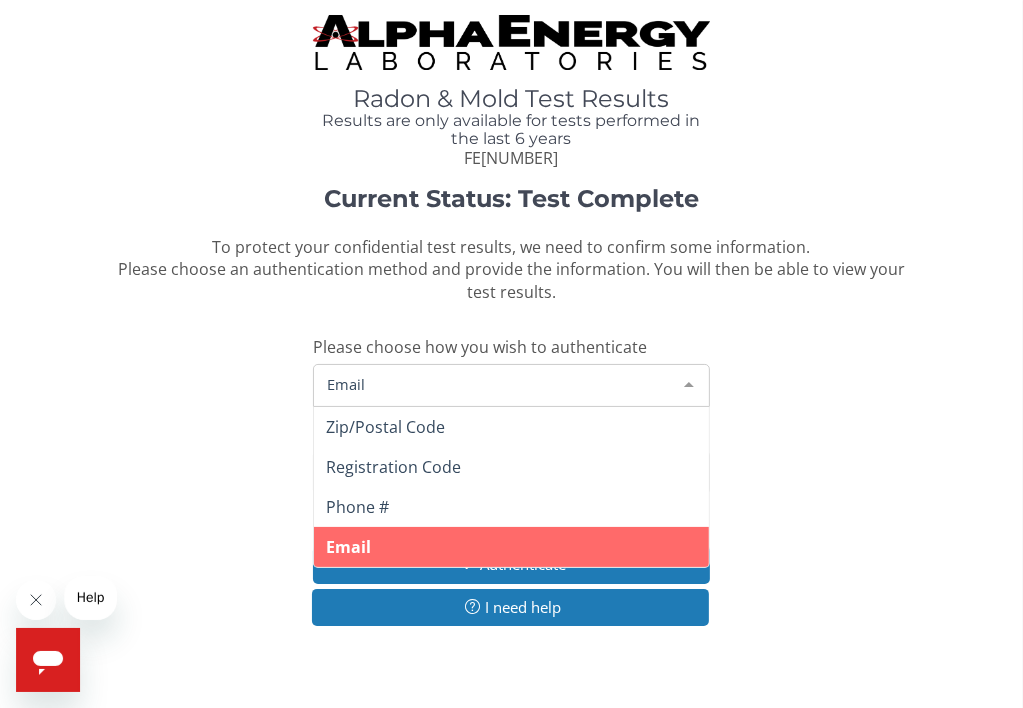 click on "Email" at bounding box center [495, 384] 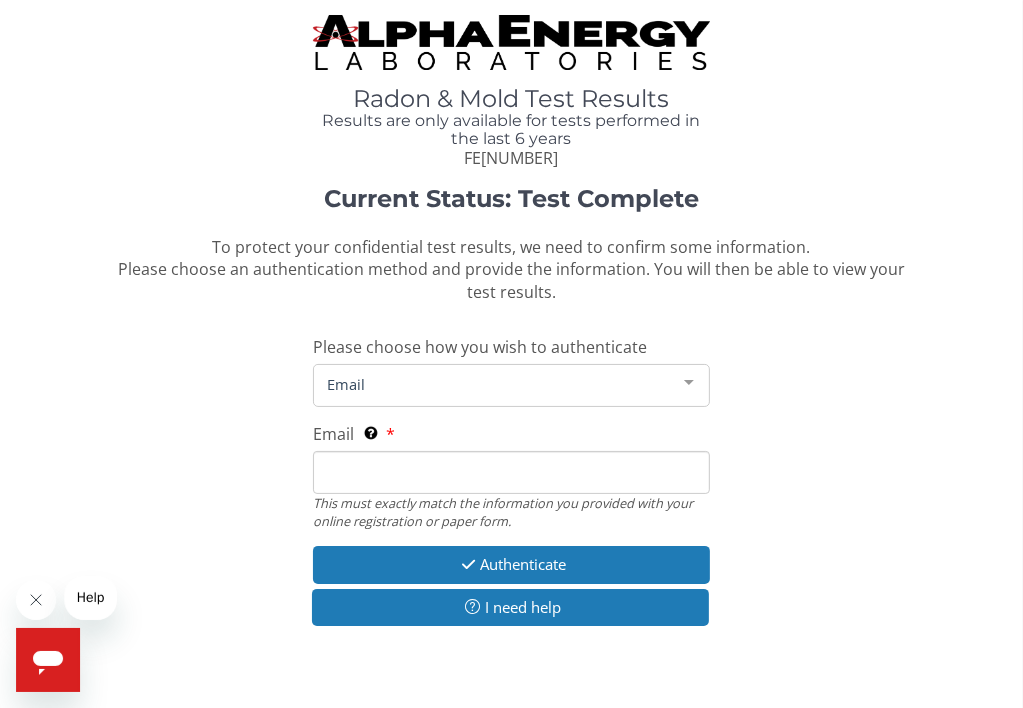 drag, startPoint x: 404, startPoint y: 383, endPoint x: 397, endPoint y: 393, distance: 12.206555 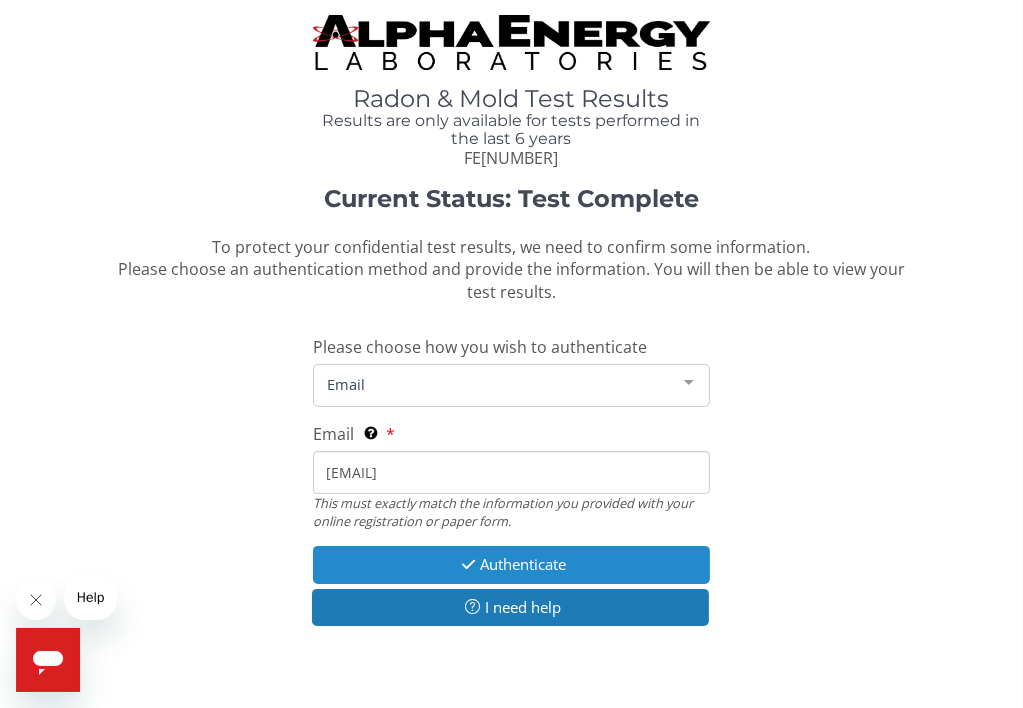 click at bounding box center [468, 564] 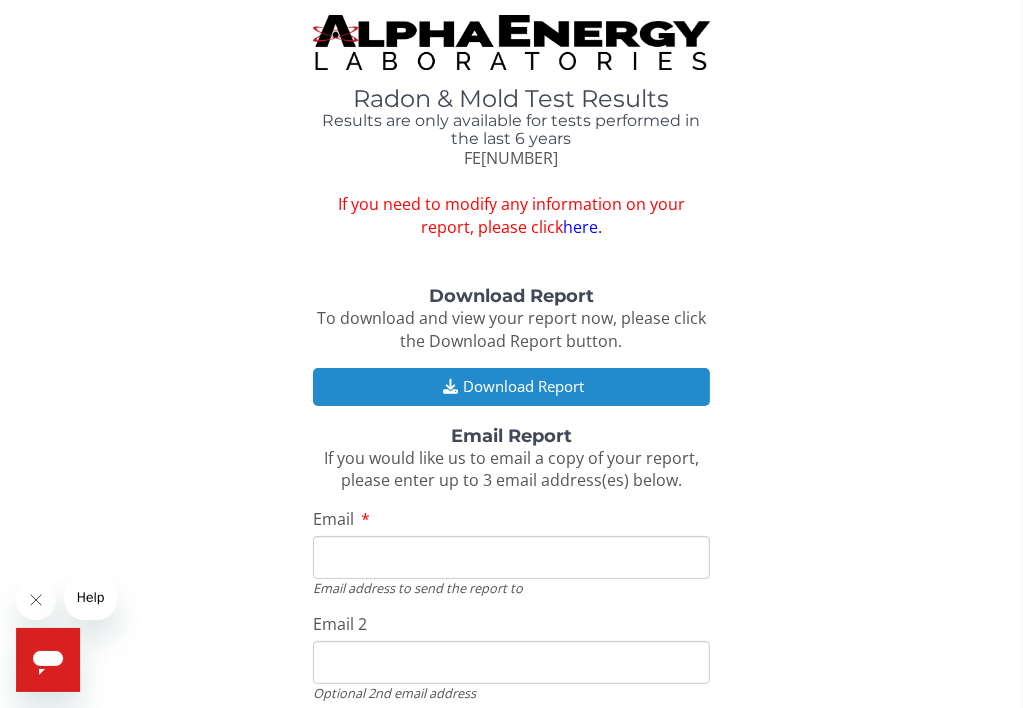 click on "Download Report" at bounding box center (511, 386) 